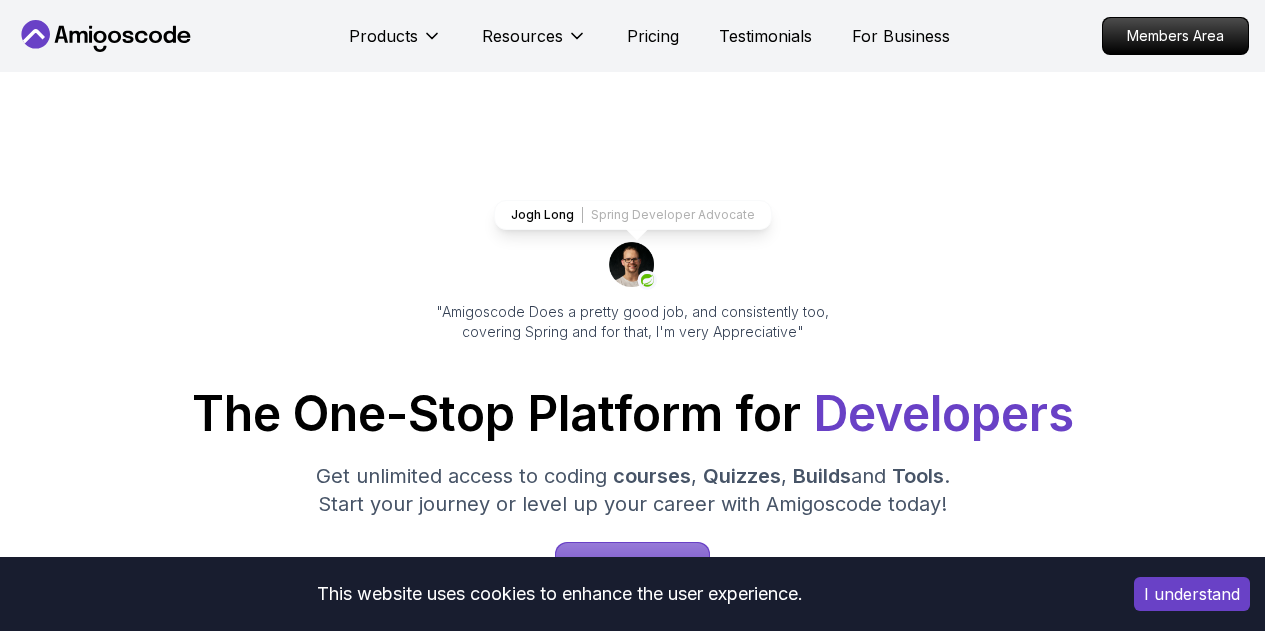 scroll, scrollTop: 0, scrollLeft: 0, axis: both 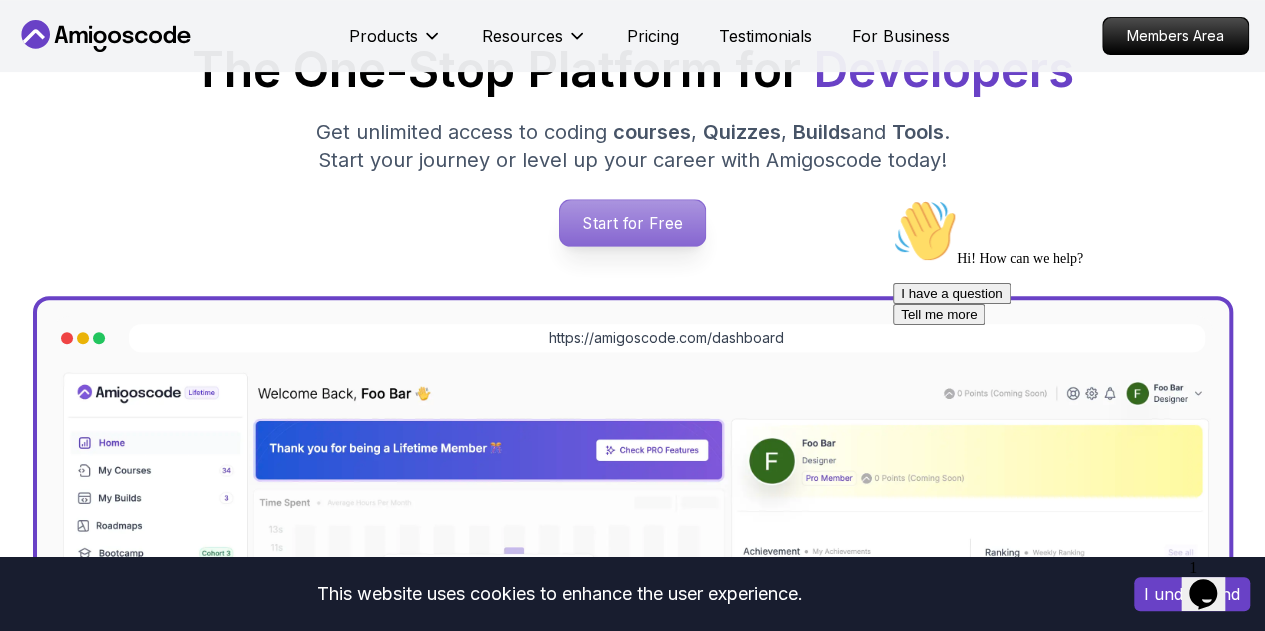 click on "Start for Free" at bounding box center [632, 223] 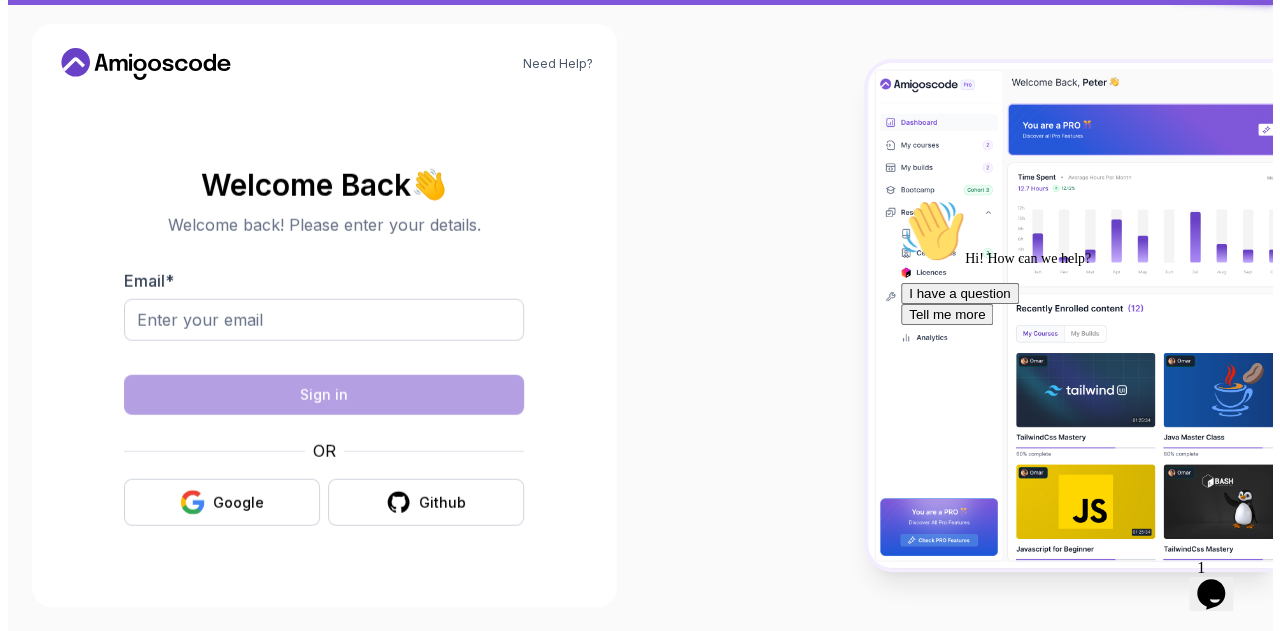 scroll, scrollTop: 0, scrollLeft: 0, axis: both 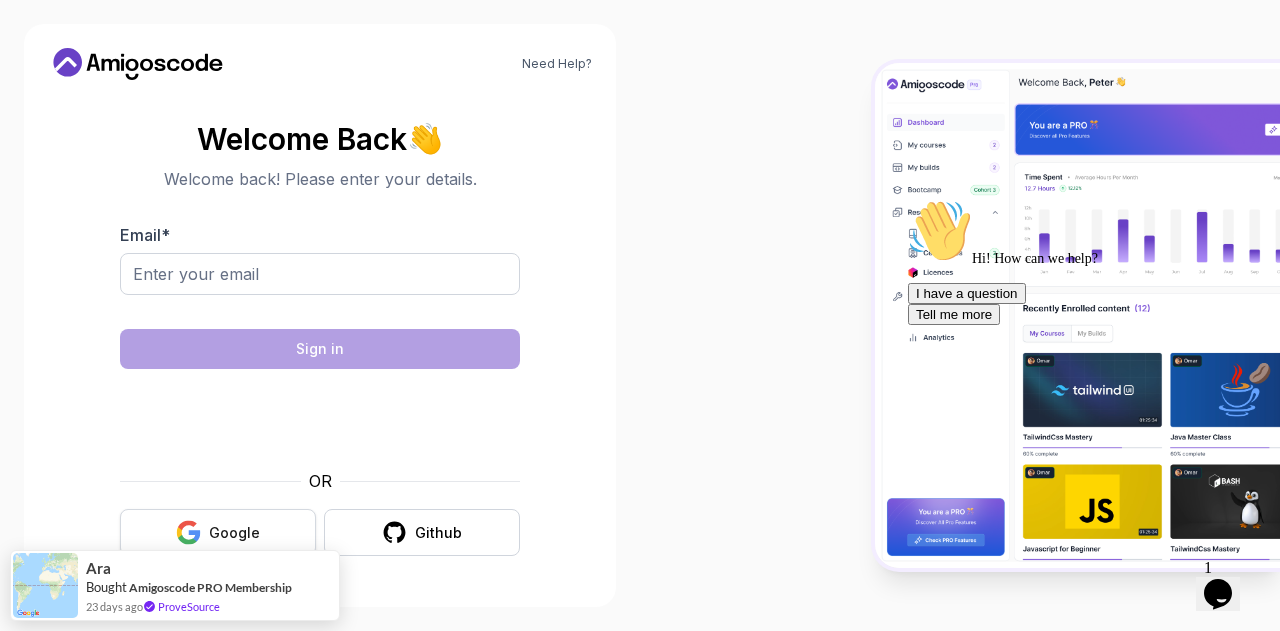 click 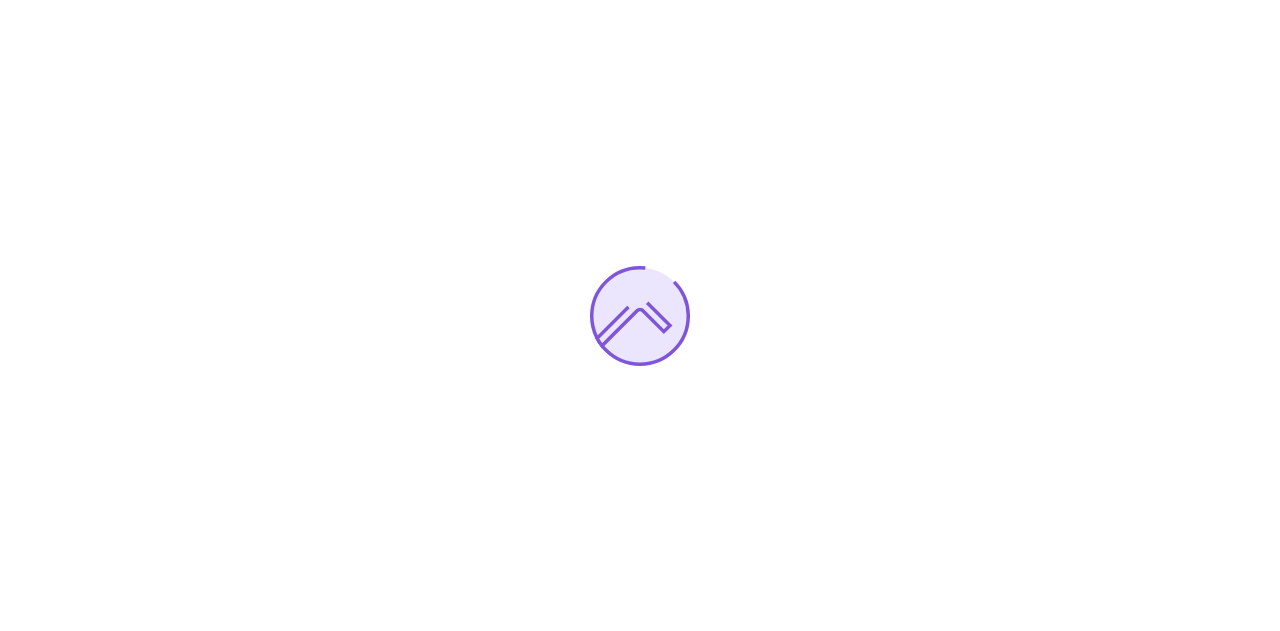 scroll, scrollTop: 0, scrollLeft: 0, axis: both 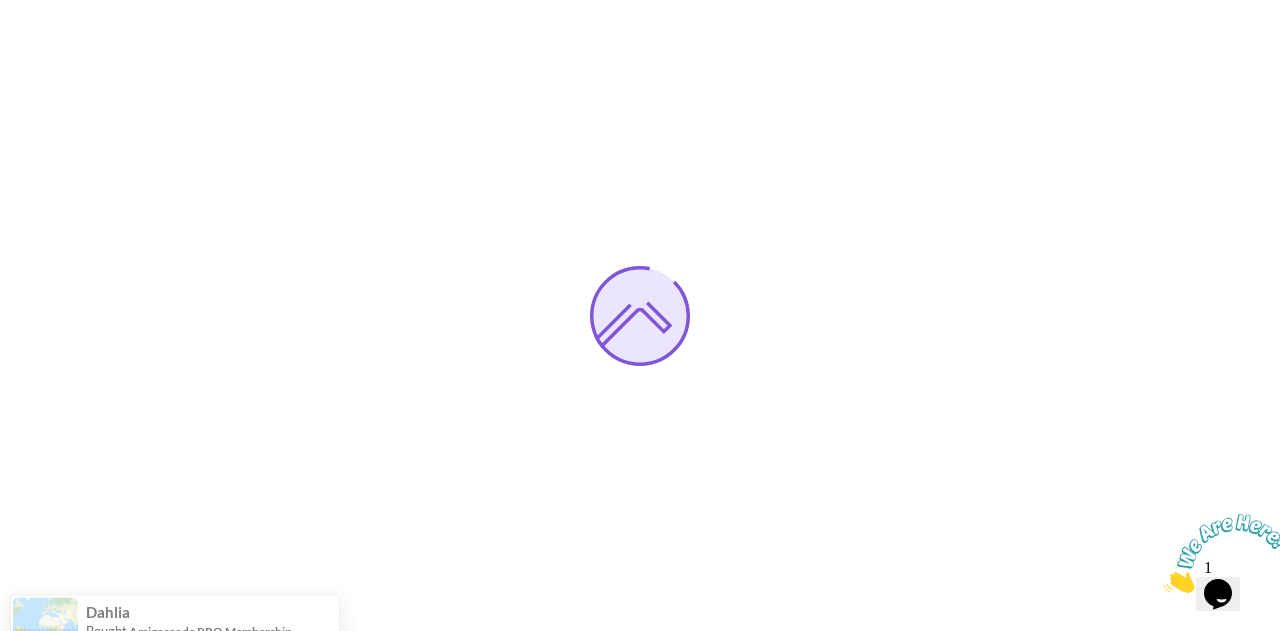 click at bounding box center (1164, 587) 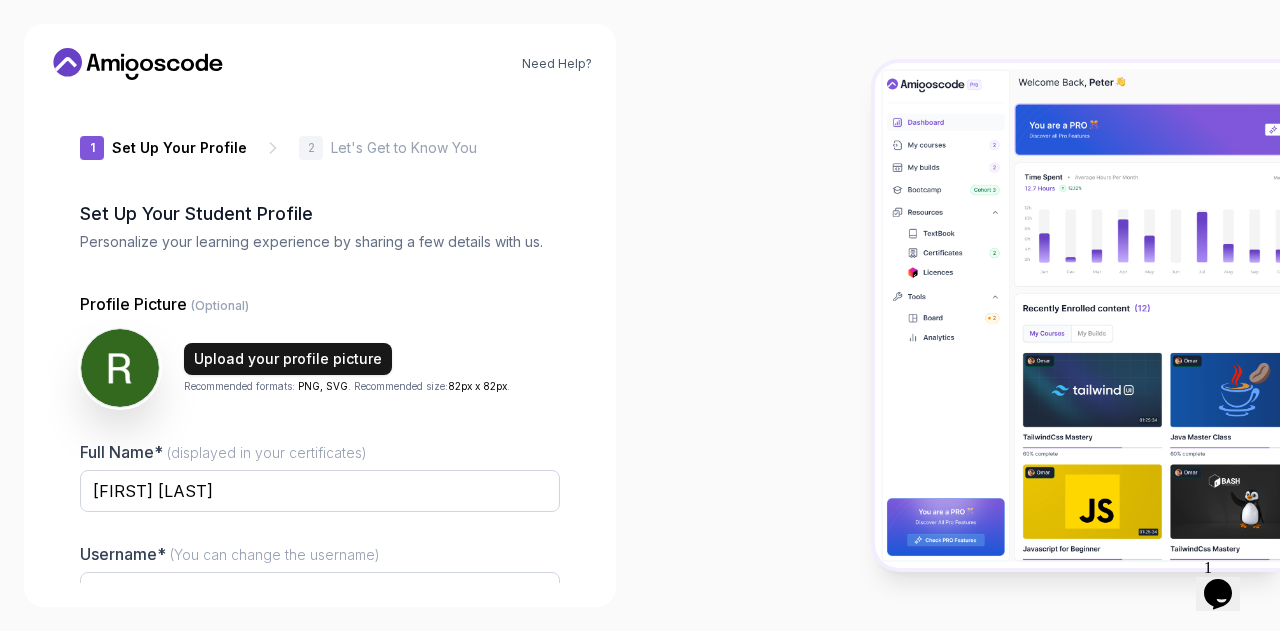scroll, scrollTop: 201, scrollLeft: 0, axis: vertical 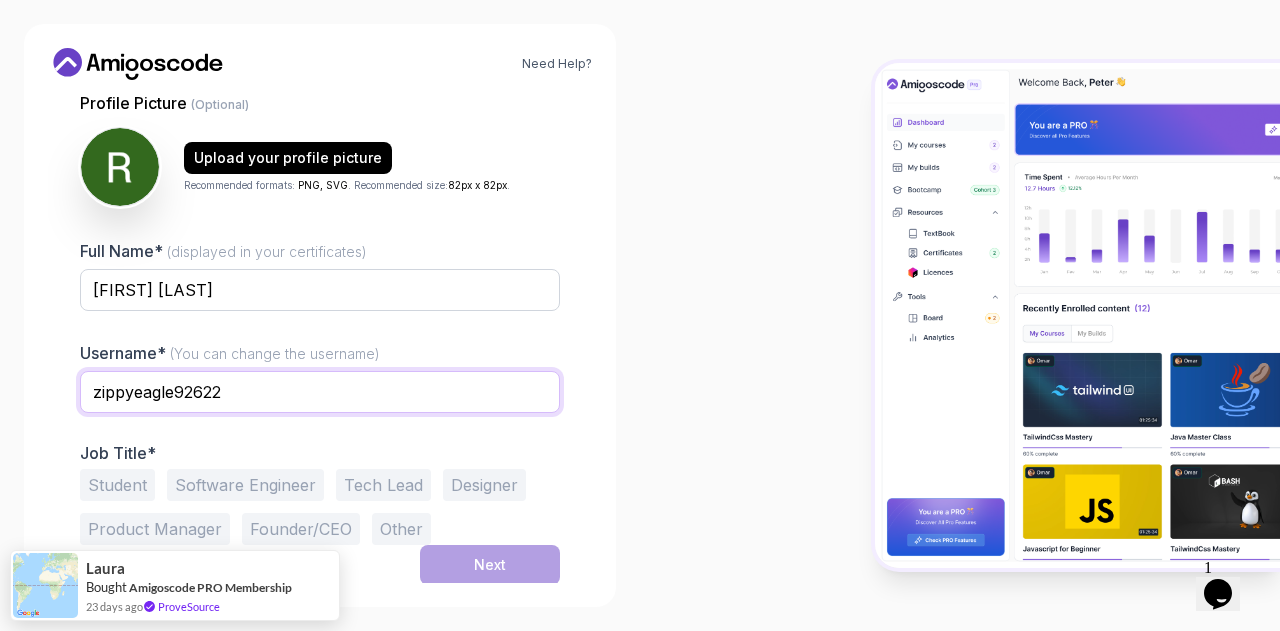 click on "zippyeagle92622" at bounding box center (320, 392) 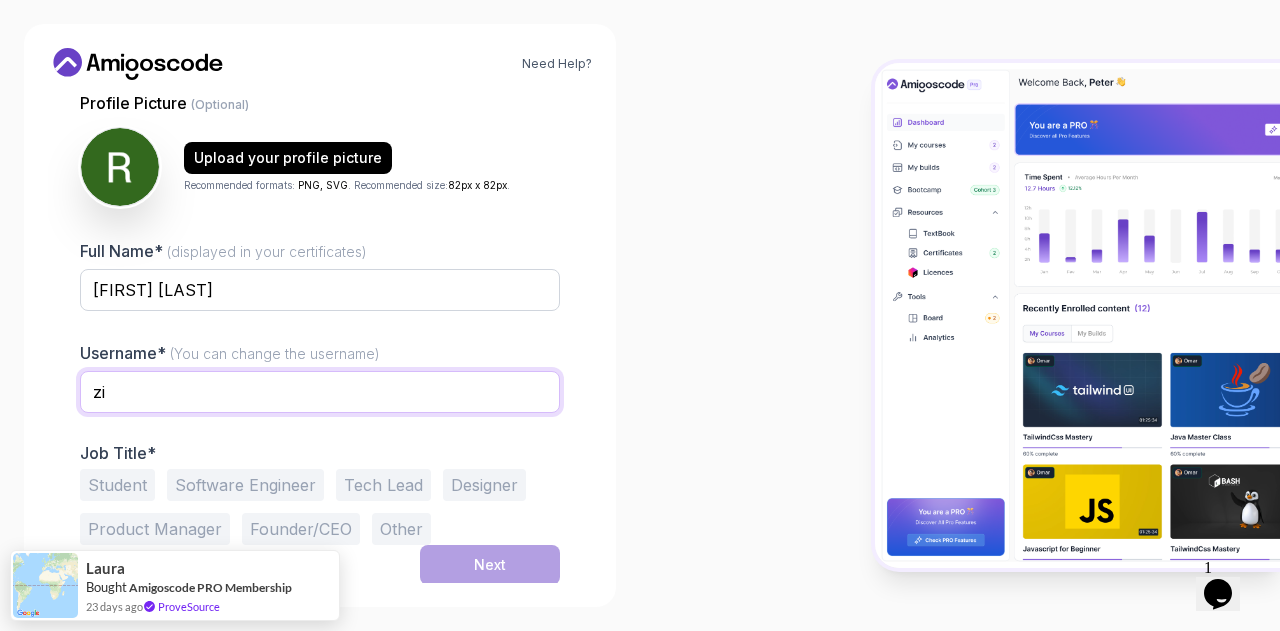 type on "z" 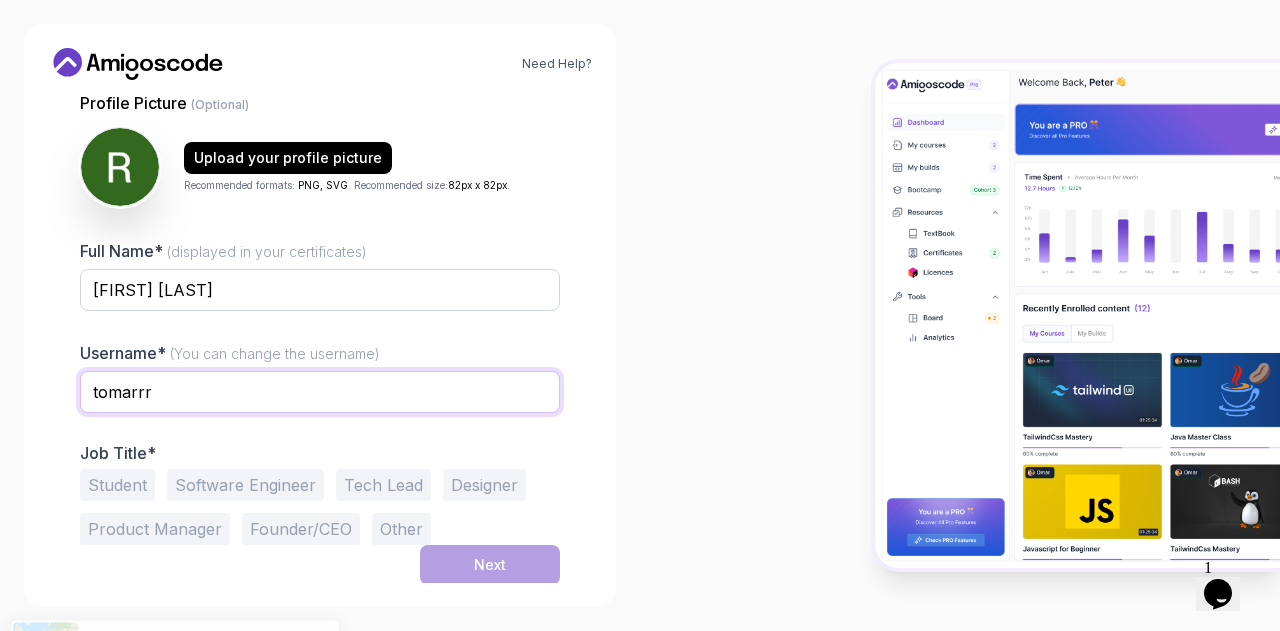 type on "tomarrr" 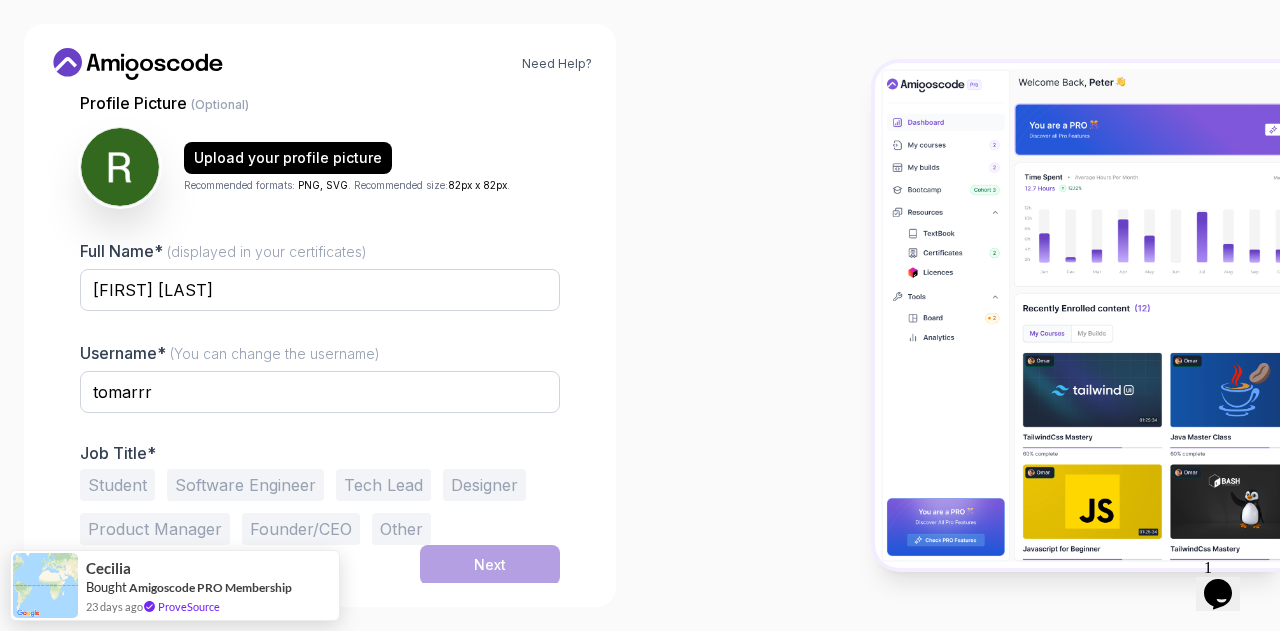 click on "Student" at bounding box center [117, 485] 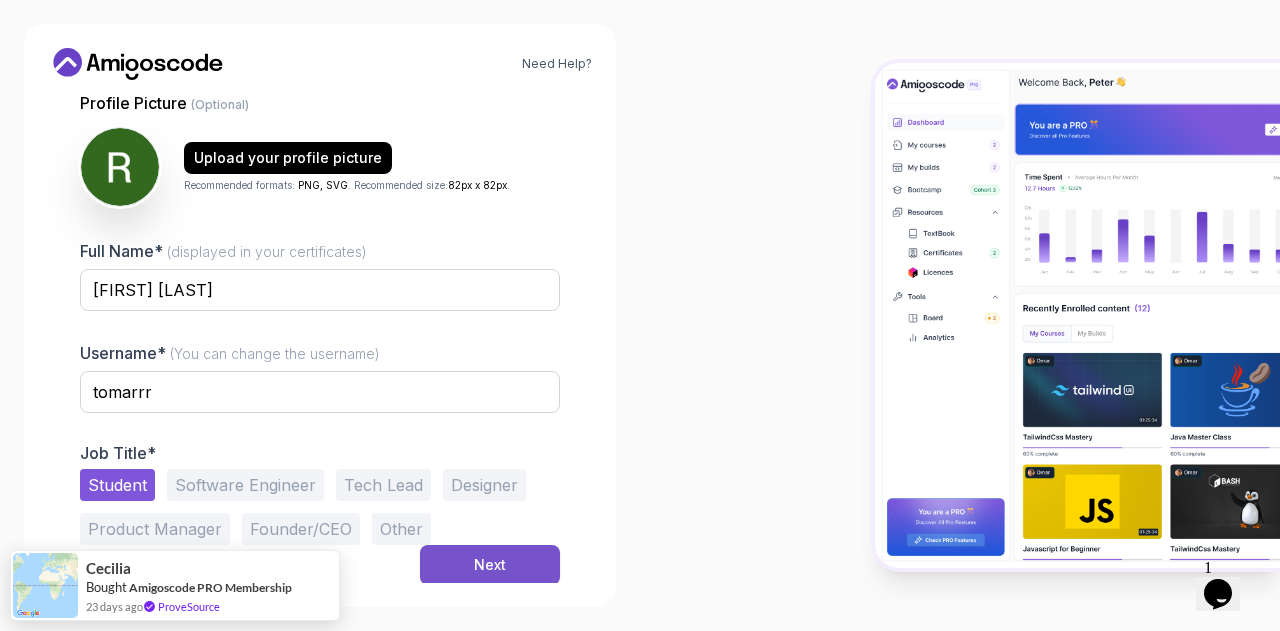 click on "Next" at bounding box center (490, 565) 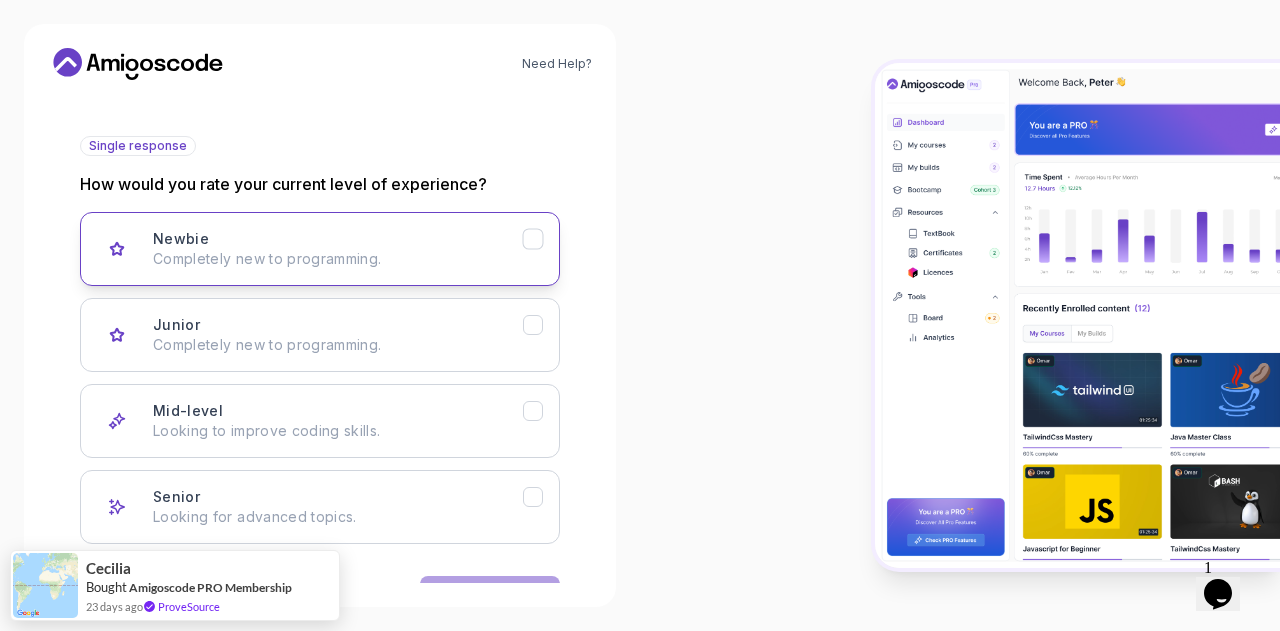 click on "Newbie Completely new to programming." at bounding box center (320, 249) 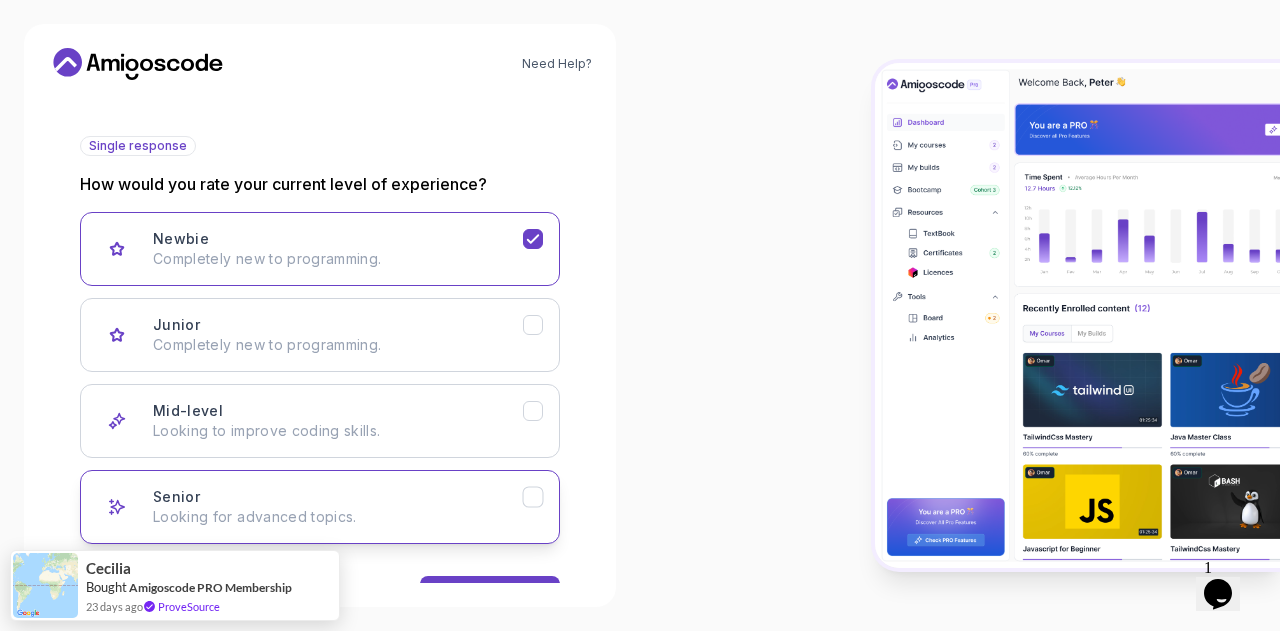 scroll, scrollTop: 263, scrollLeft: 0, axis: vertical 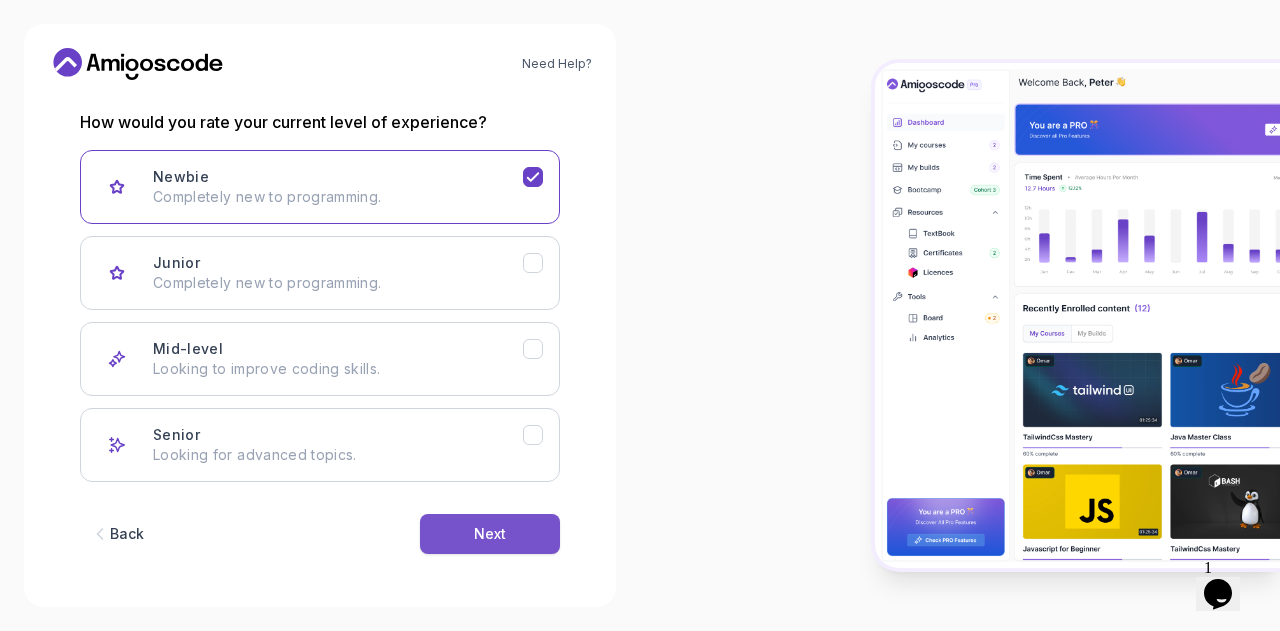 click on "Next" at bounding box center [490, 534] 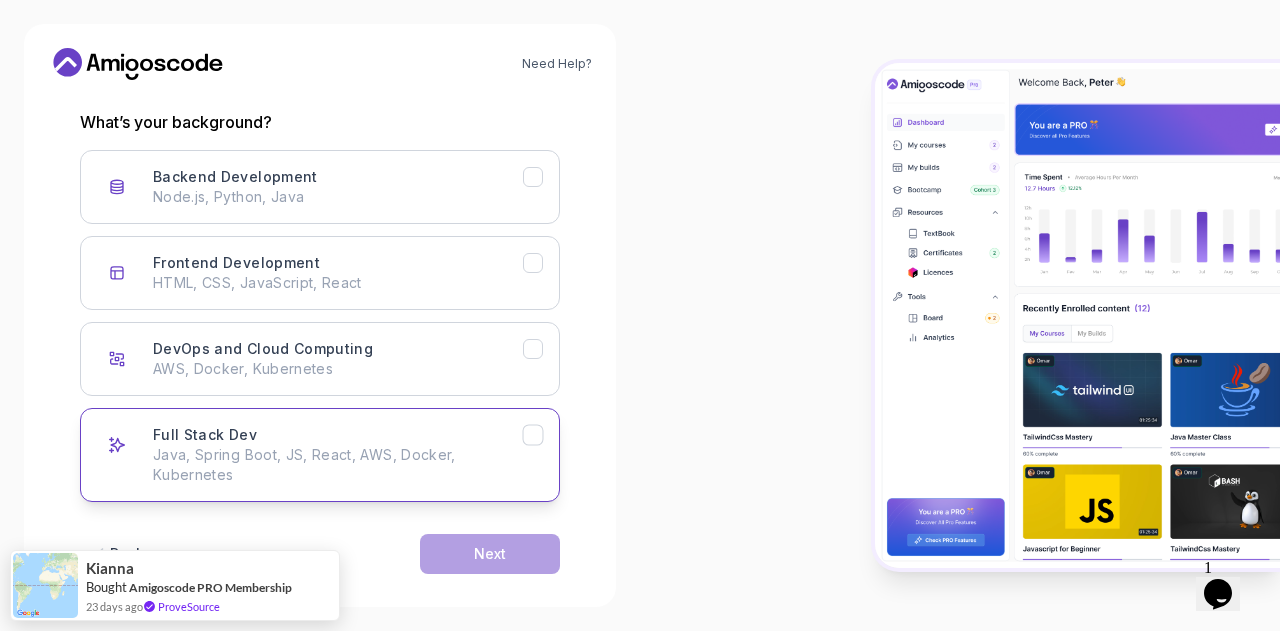 scroll, scrollTop: 283, scrollLeft: 0, axis: vertical 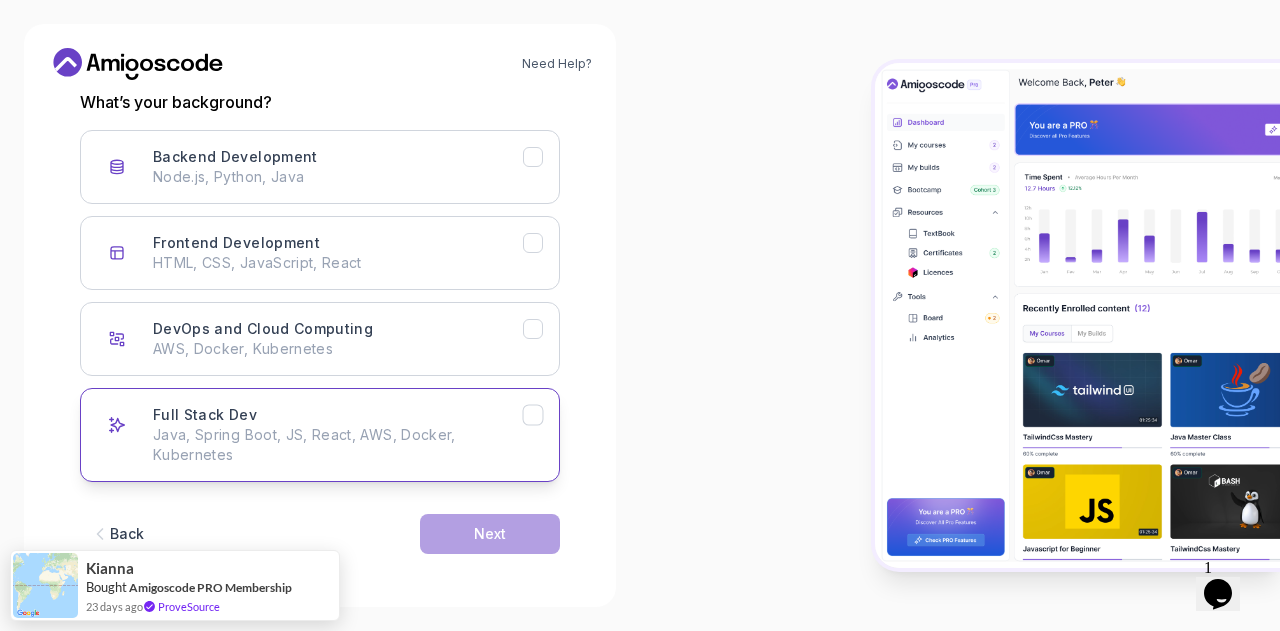click on "Java, Spring Boot, JS, React, AWS, Docker, Kubernetes" at bounding box center (338, 445) 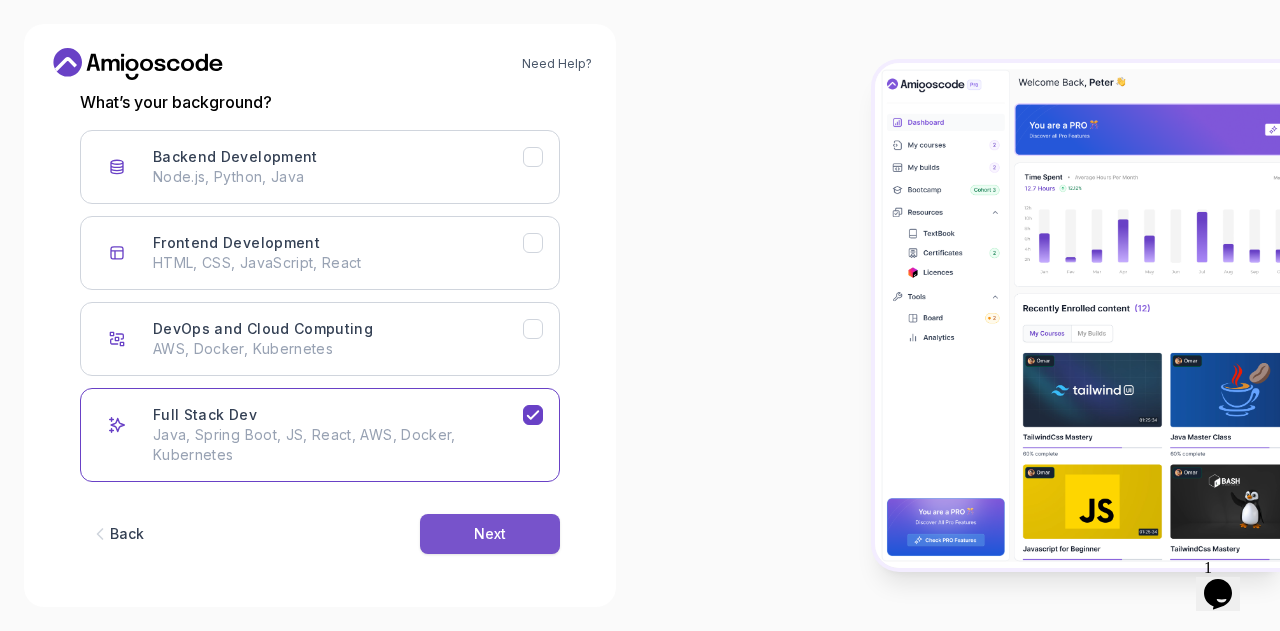 click on "Next" at bounding box center (490, 534) 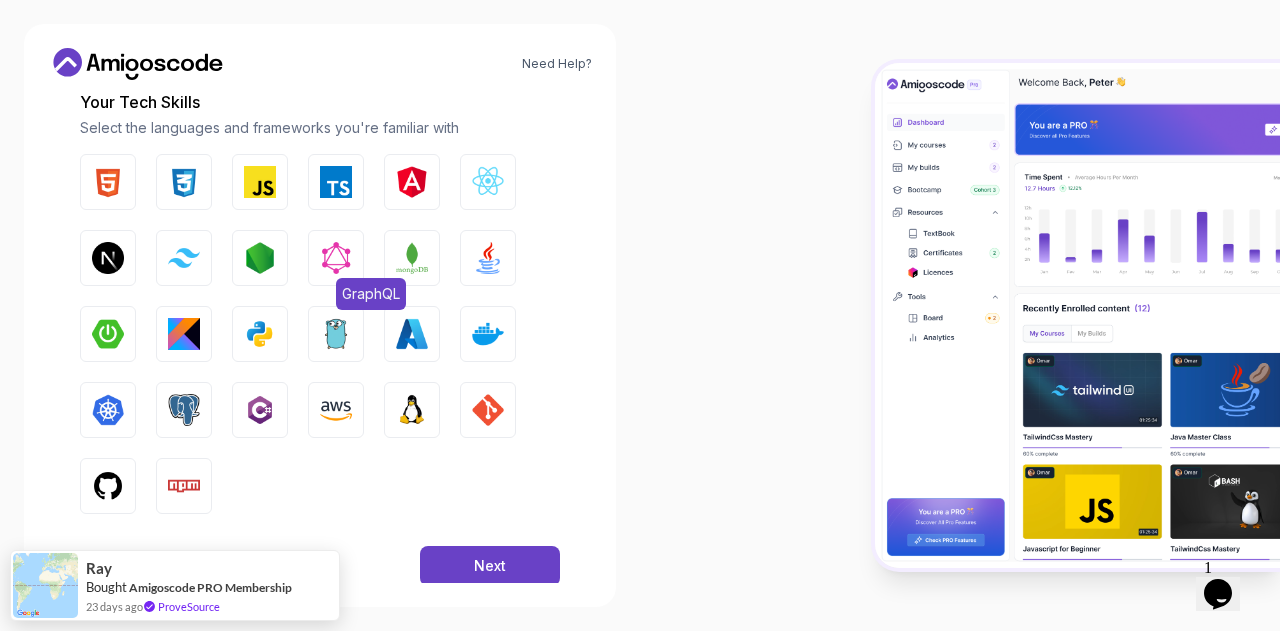 click on "GraphQL" at bounding box center (336, 258) 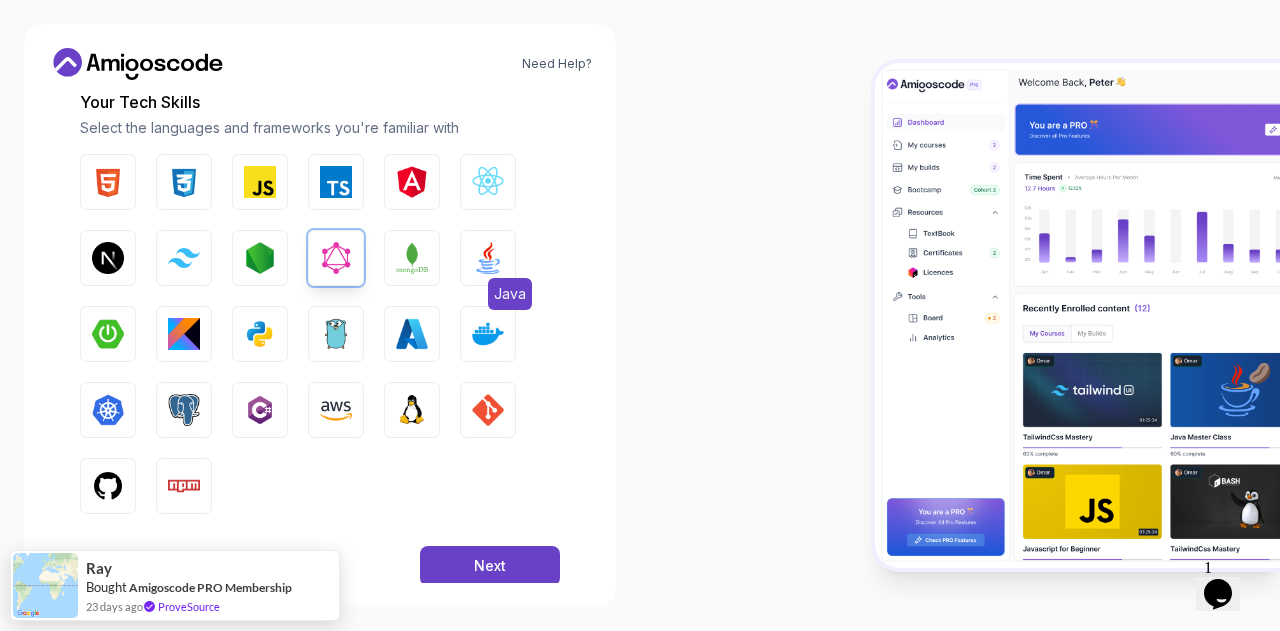 click on "Java" at bounding box center (488, 258) 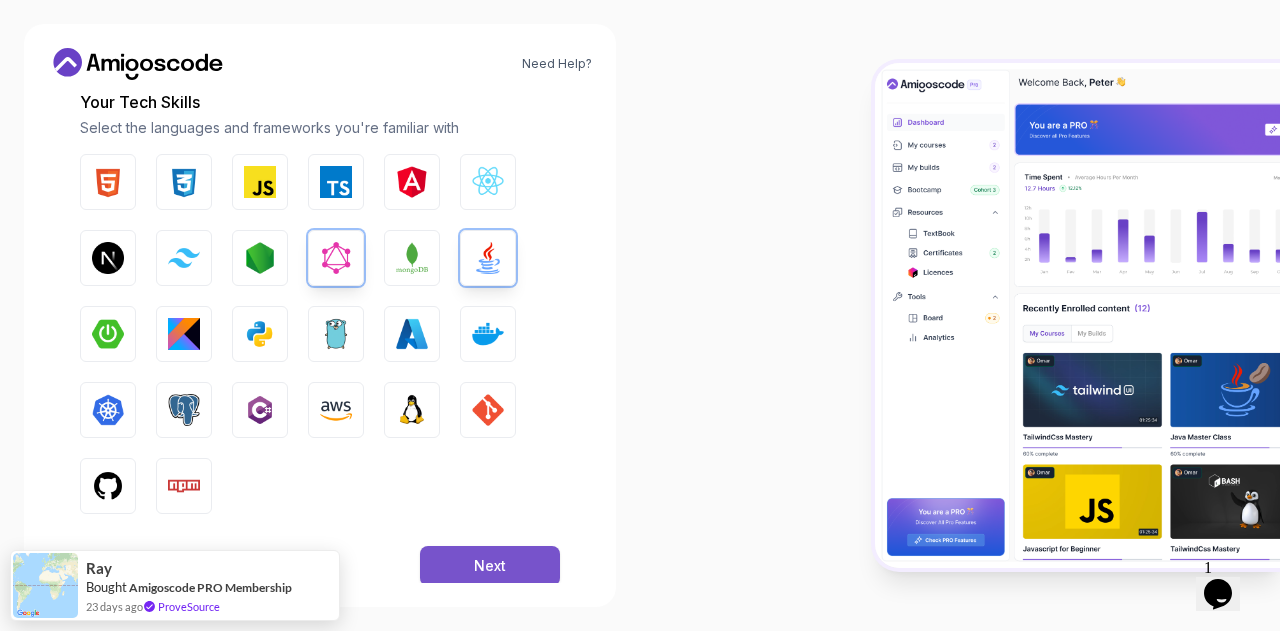 click on "Next" at bounding box center (490, 566) 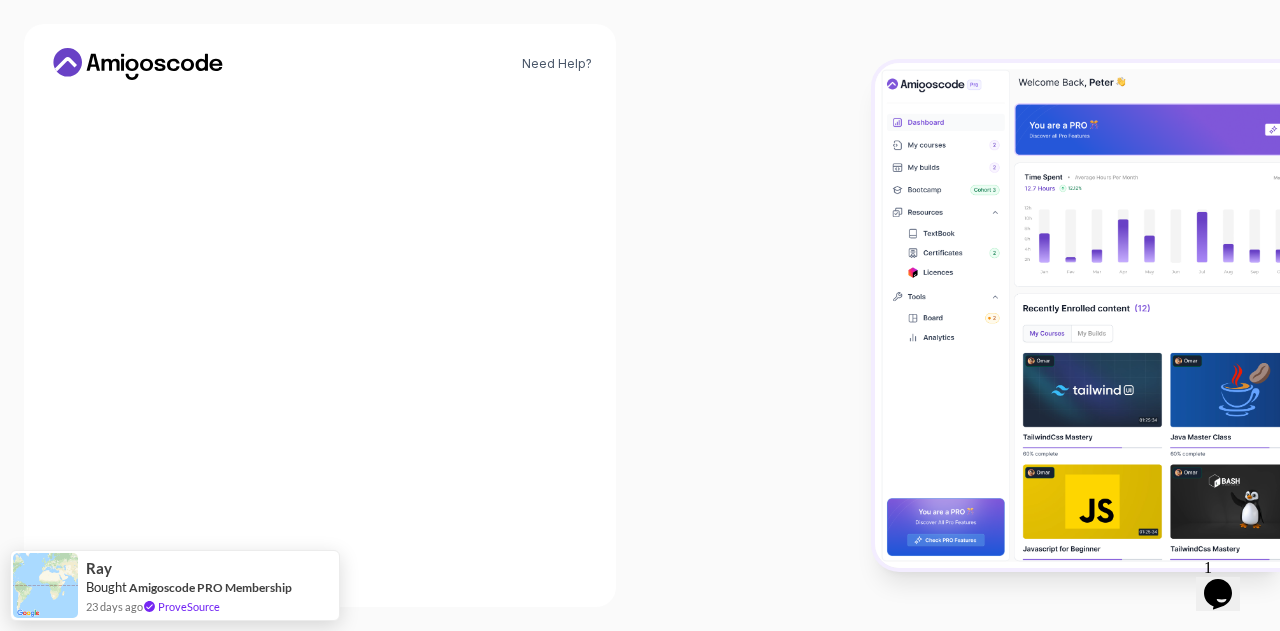 scroll, scrollTop: 275, scrollLeft: 0, axis: vertical 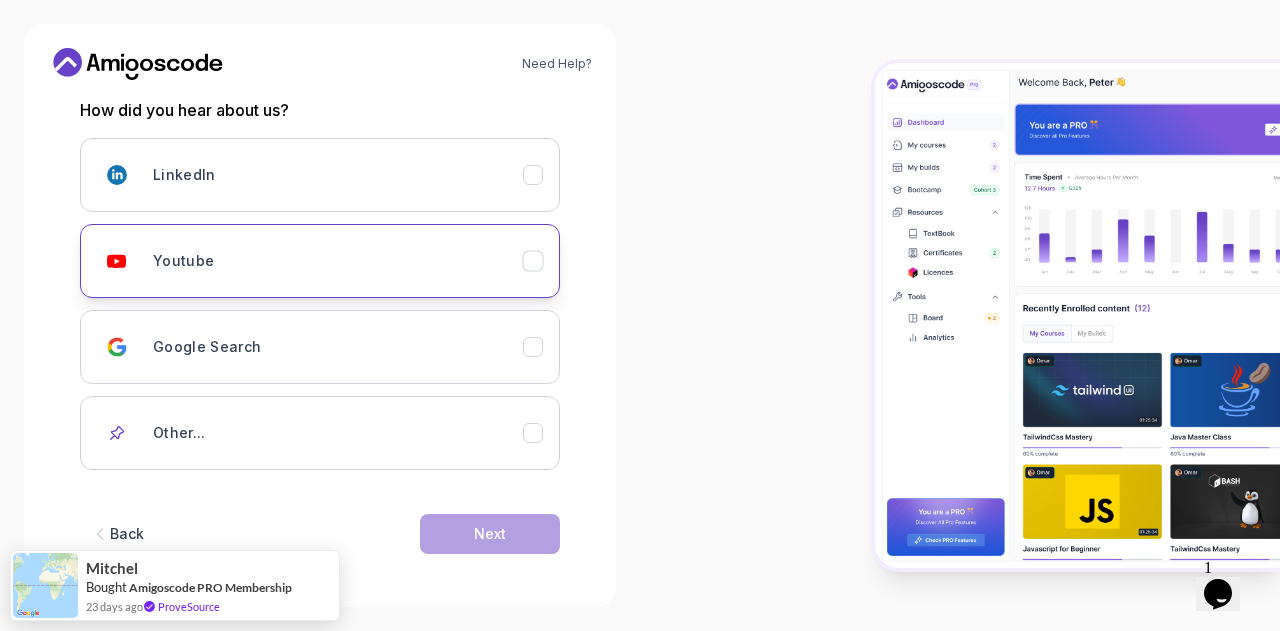 click on "Youtube" at bounding box center [338, 261] 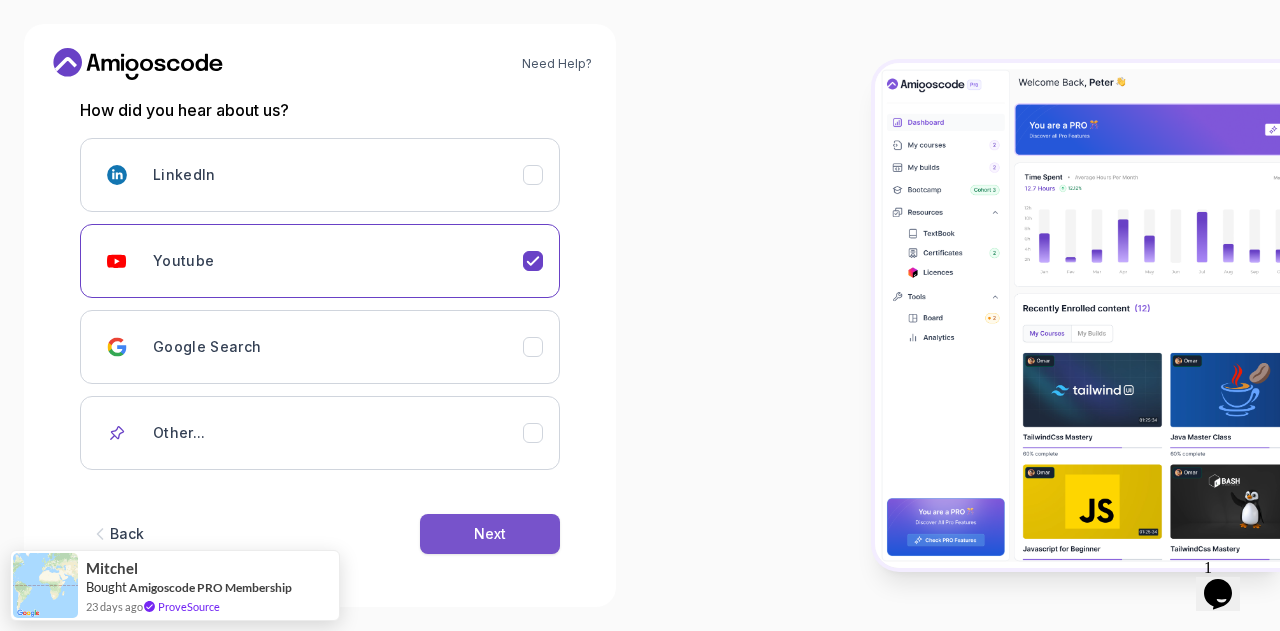 click on "Next" at bounding box center (490, 534) 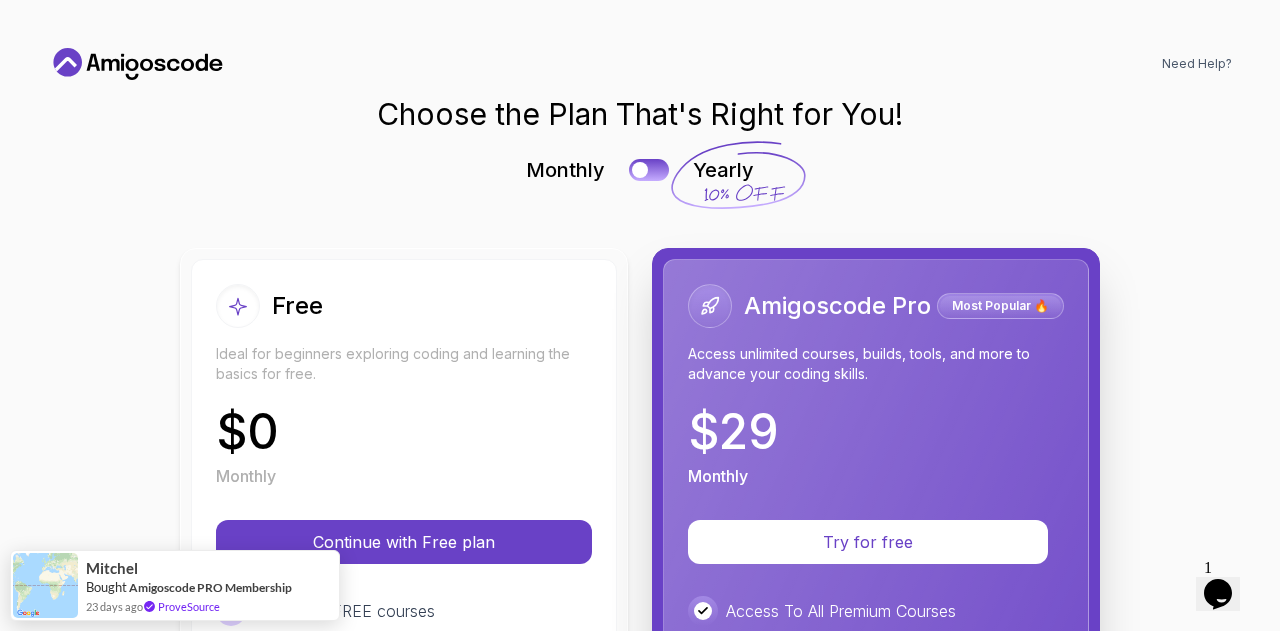 scroll, scrollTop: 0, scrollLeft: 0, axis: both 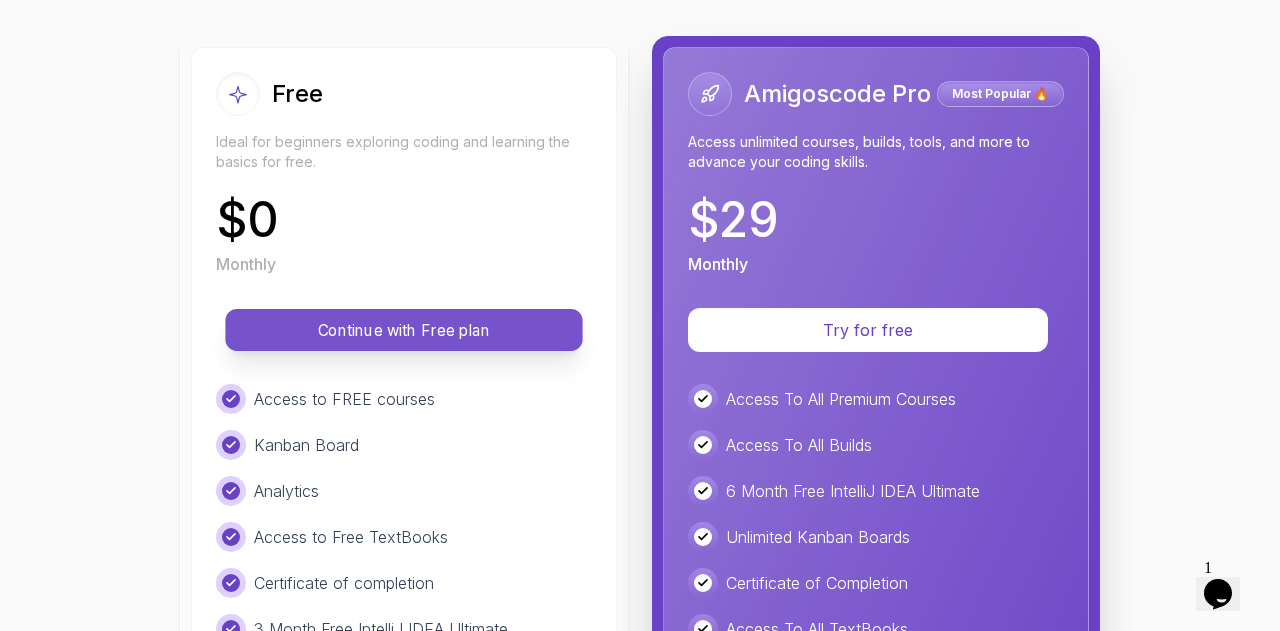click on "Continue with Free plan" at bounding box center (403, 330) 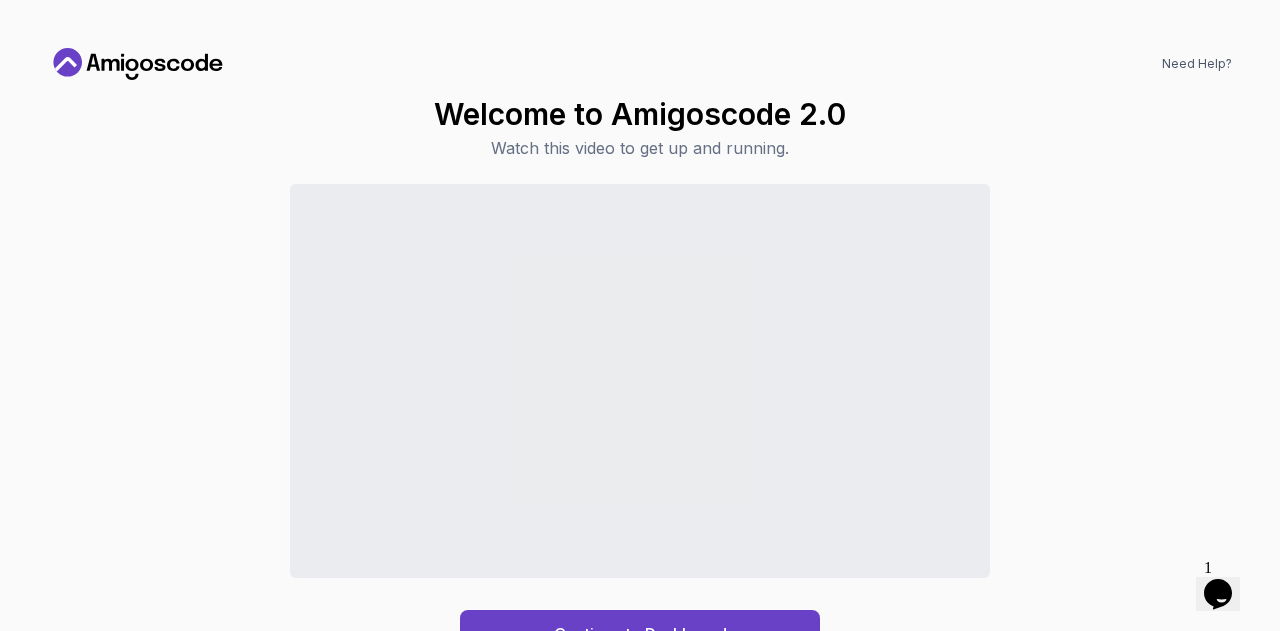 click 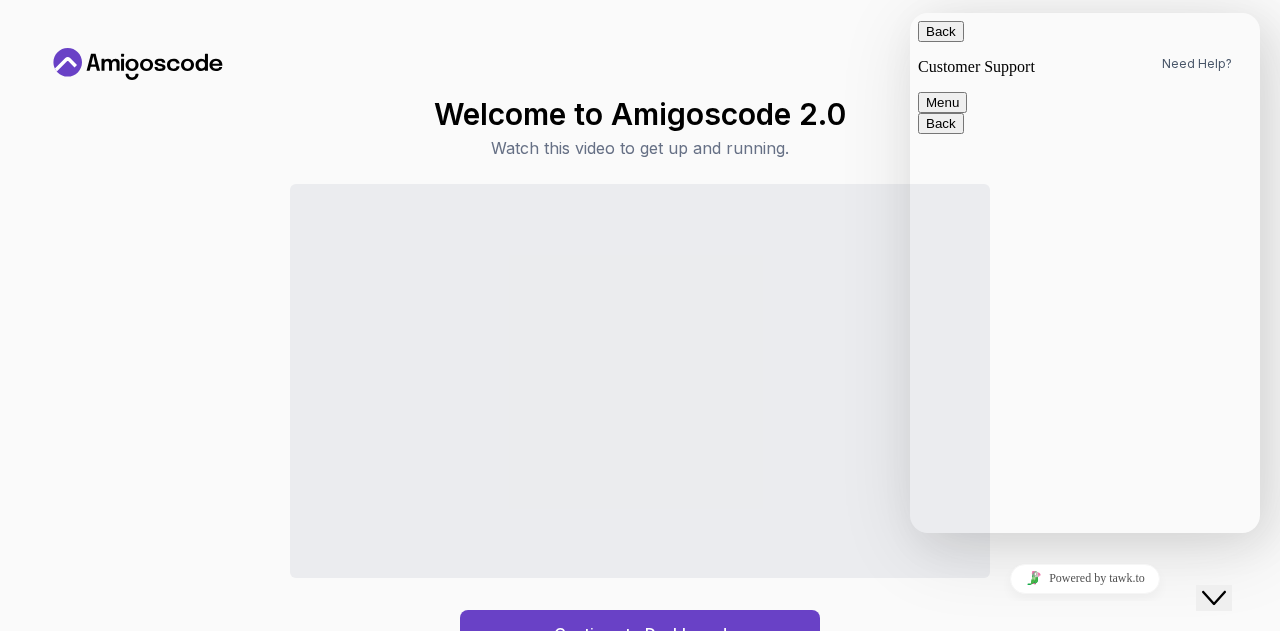 click on "Back" at bounding box center [941, 31] 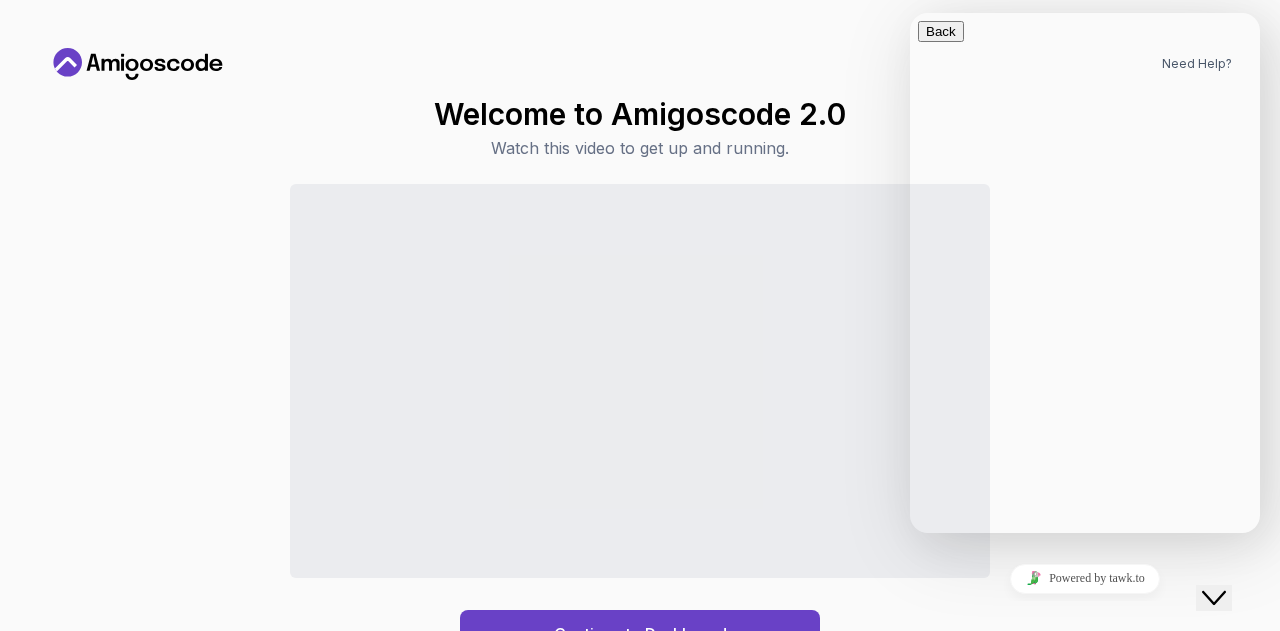 click on "Watch this video to get up and running." at bounding box center (640, 148) 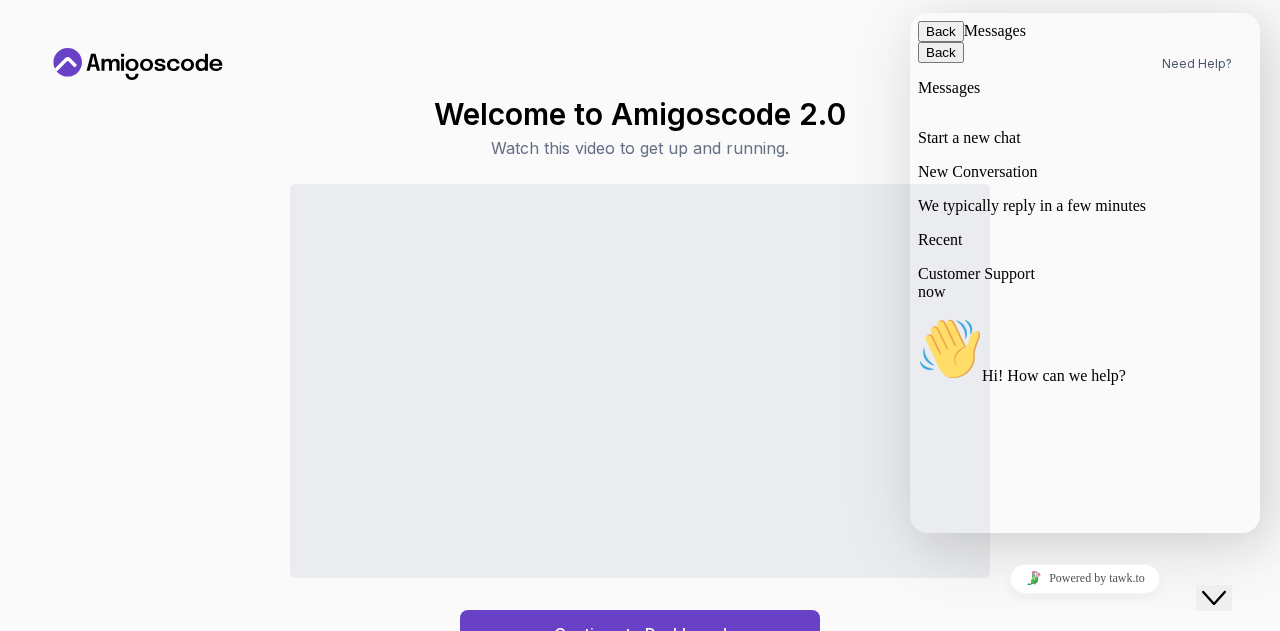 click on "Close Chat This icon closes the chat window." 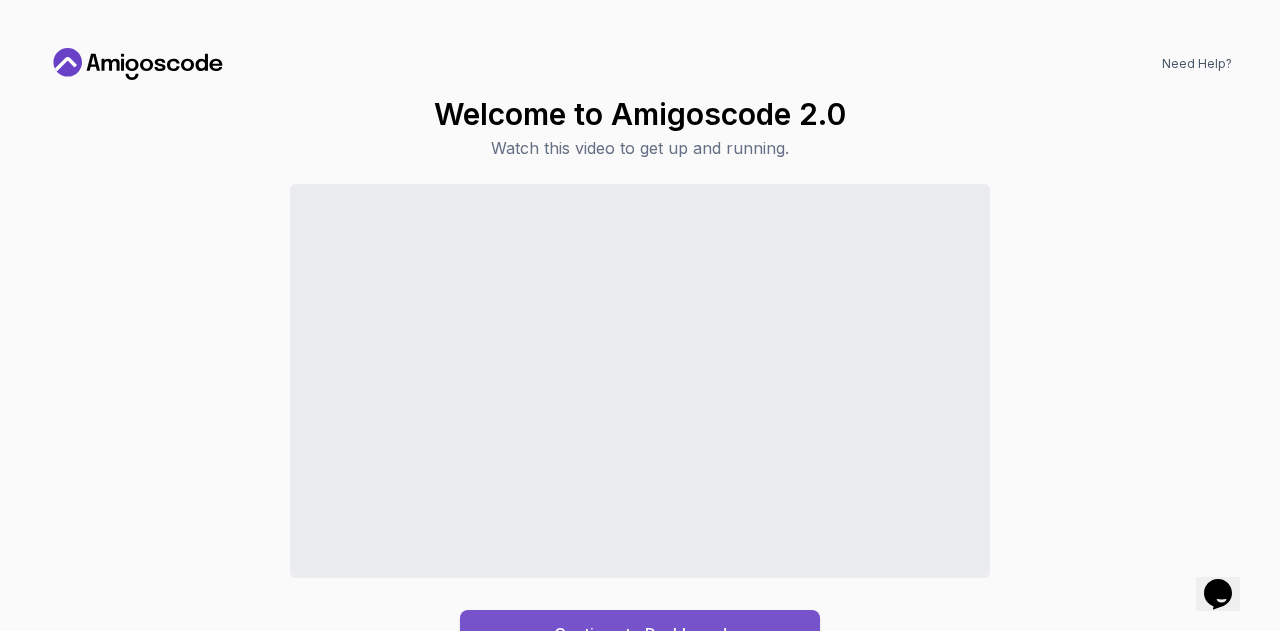 click on "Continue to Dashboard" at bounding box center (640, 634) 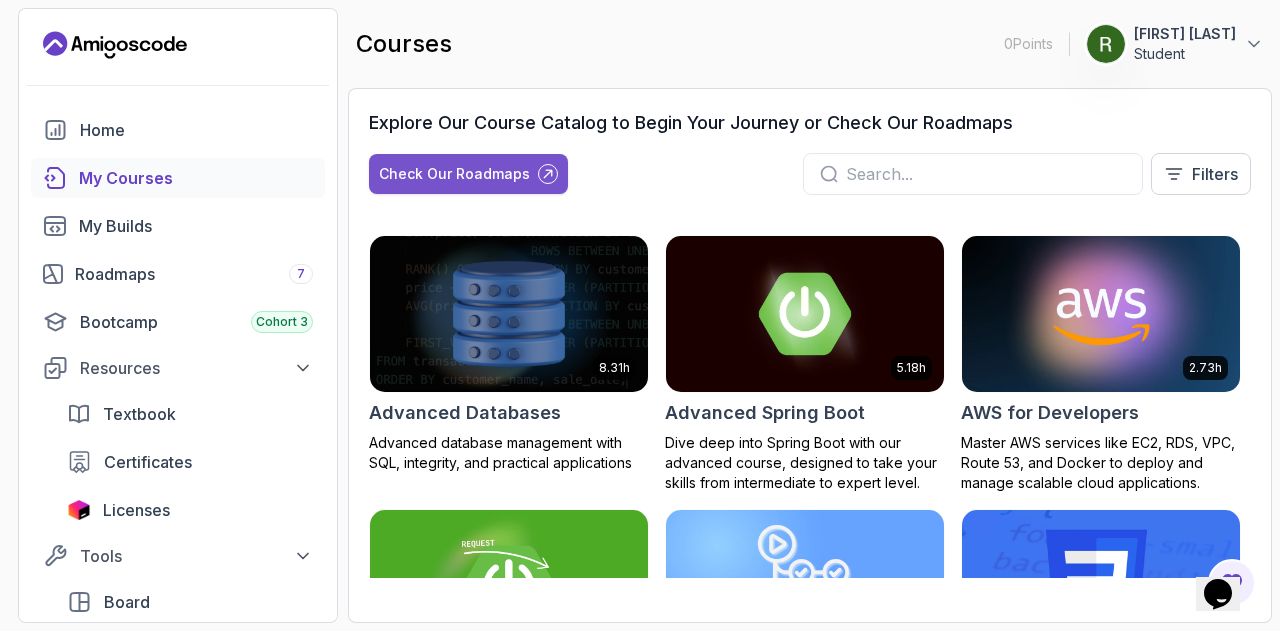click on "Check Our Roadmaps" at bounding box center (454, 174) 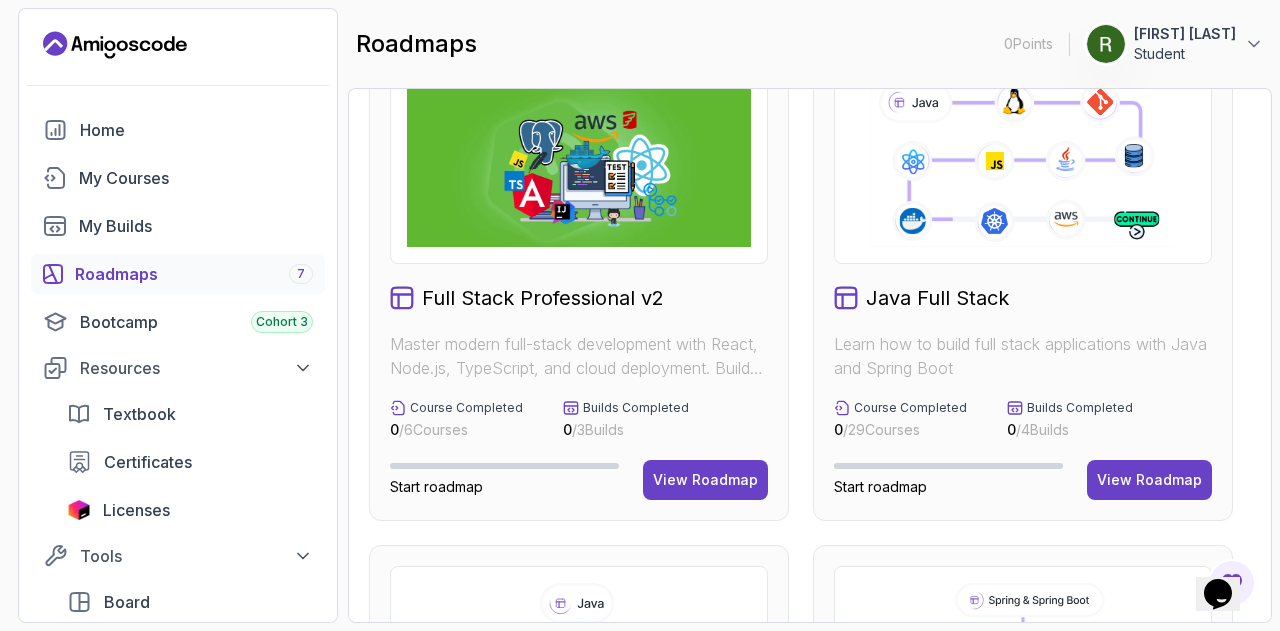 scroll, scrollTop: 68, scrollLeft: 0, axis: vertical 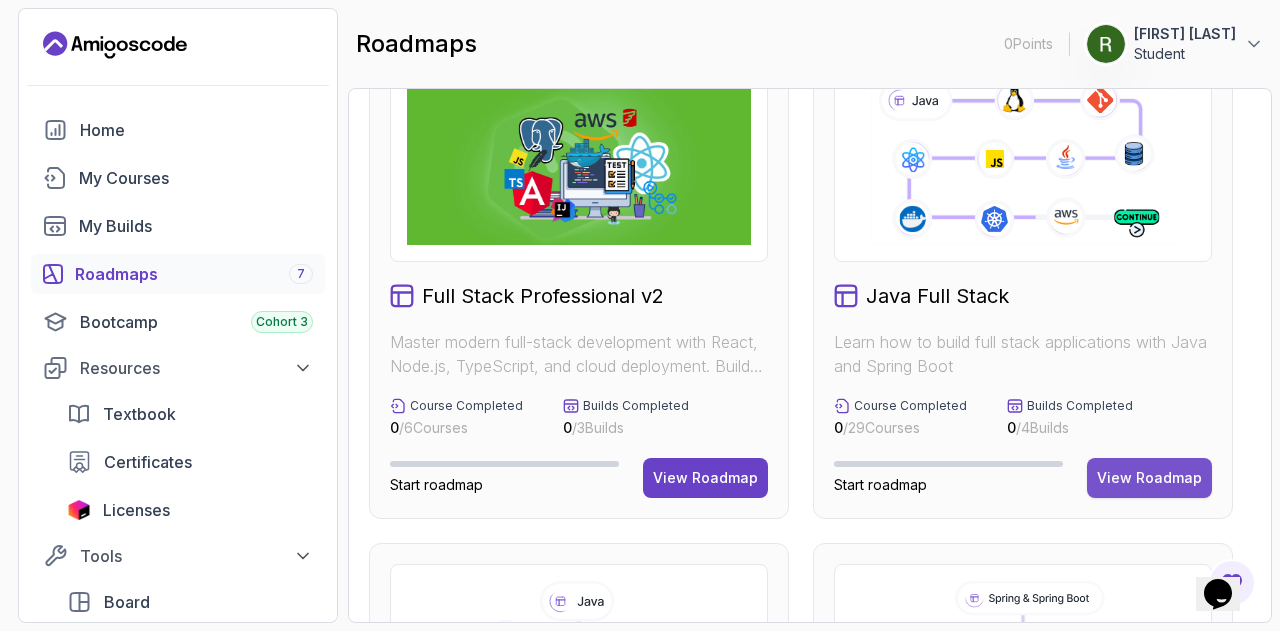 click on "View Roadmap" at bounding box center [1149, 478] 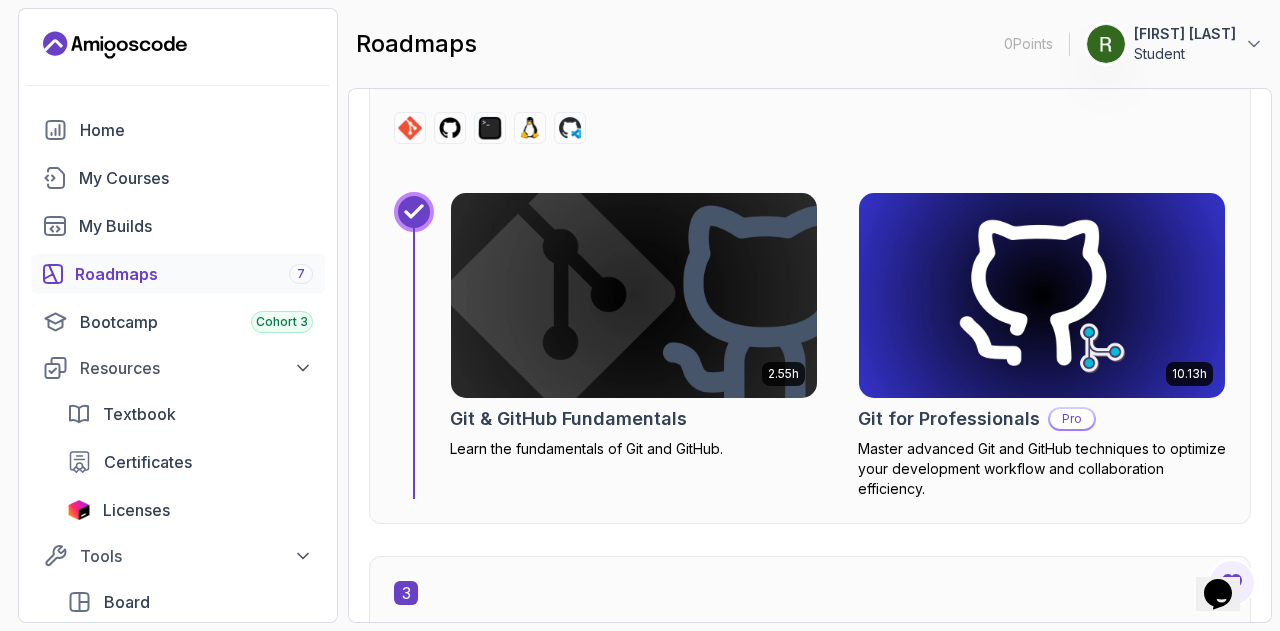 scroll, scrollTop: 1974, scrollLeft: 0, axis: vertical 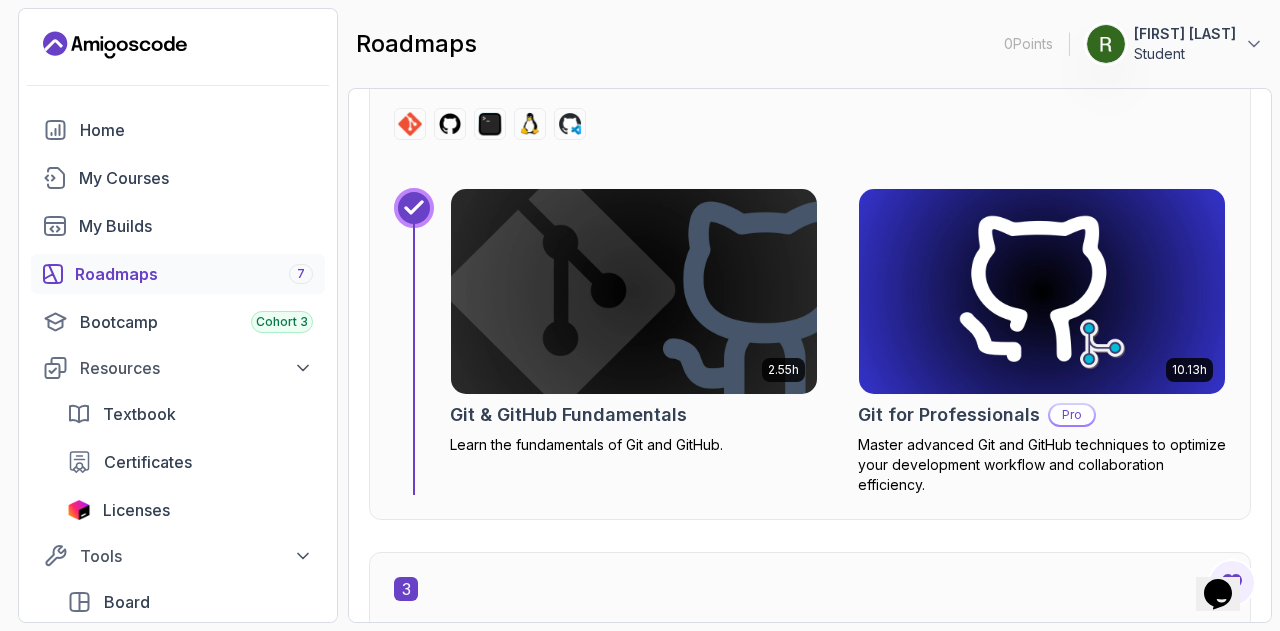 click at bounding box center [634, 291] 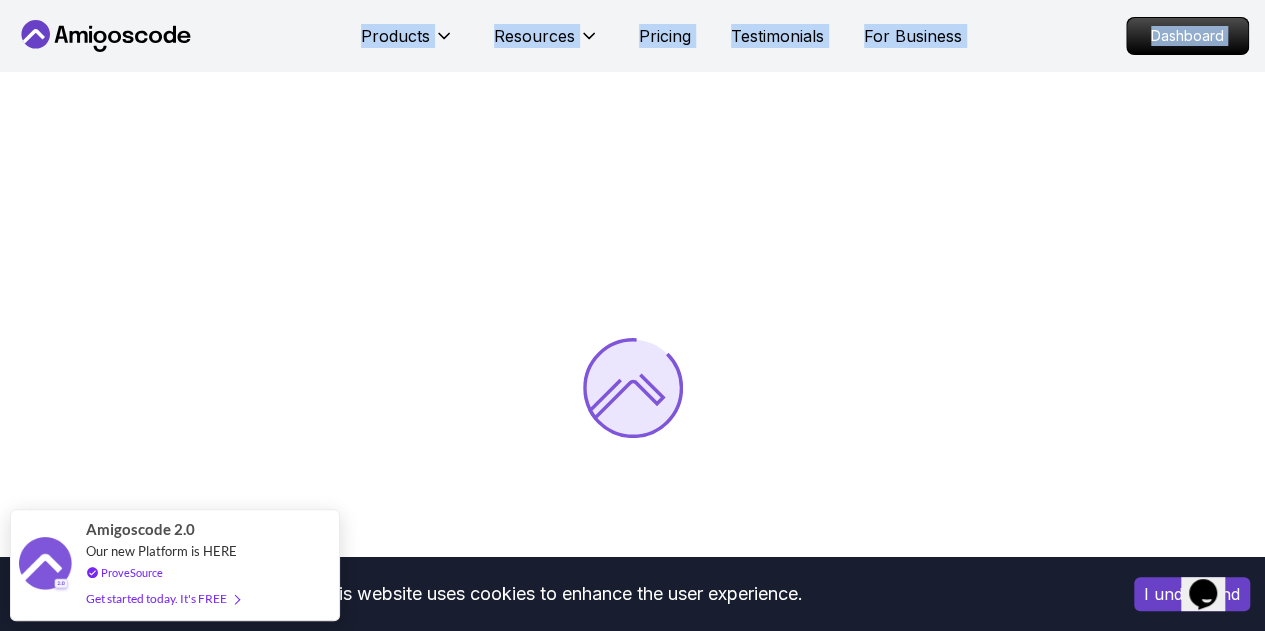 drag, startPoint x: 749, startPoint y: 236, endPoint x: 18, endPoint y: -65, distance: 790.5454 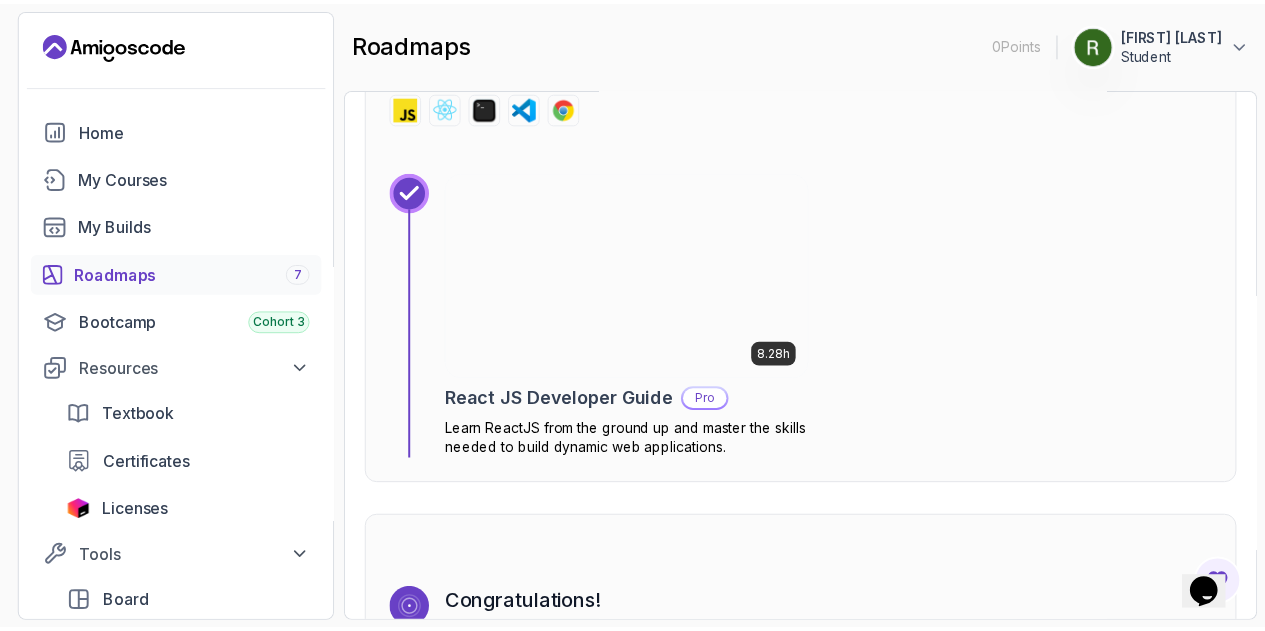 scroll, scrollTop: 13658, scrollLeft: 0, axis: vertical 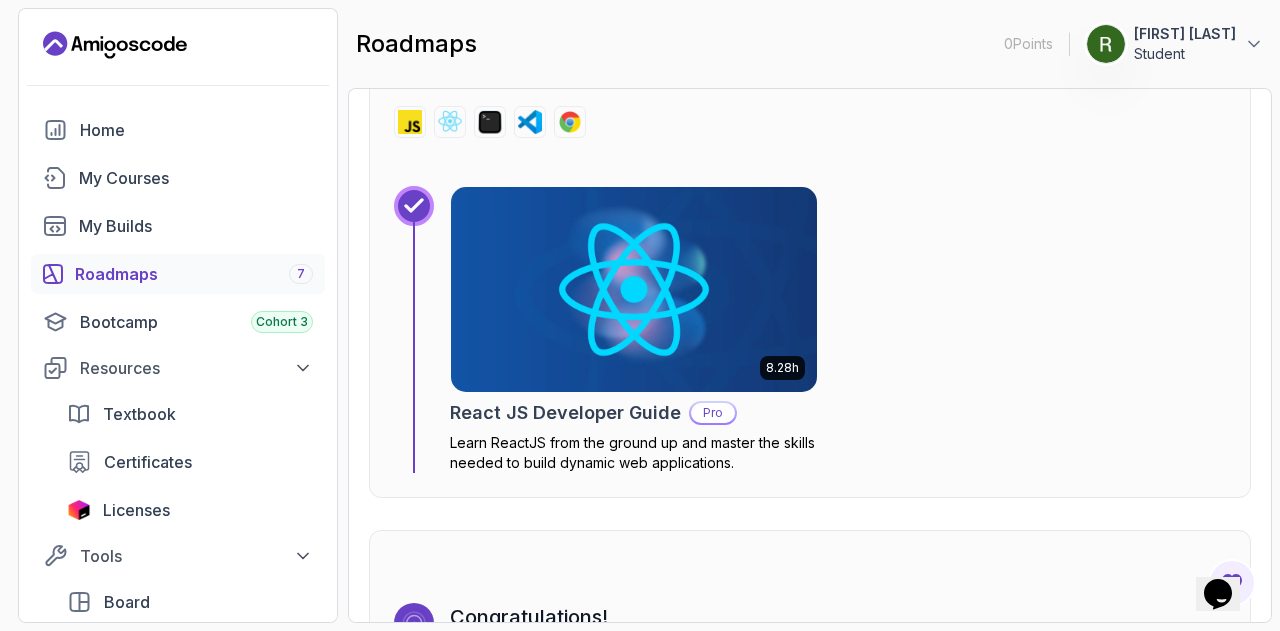 click at bounding box center (634, 289) 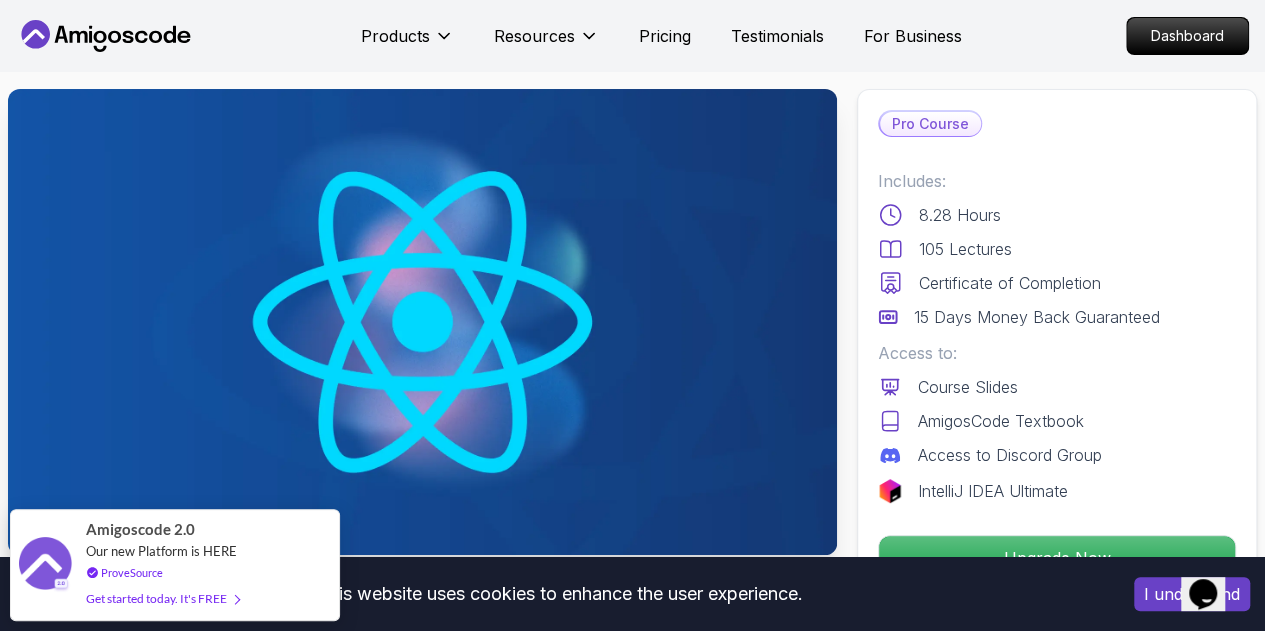 scroll, scrollTop: 29, scrollLeft: 0, axis: vertical 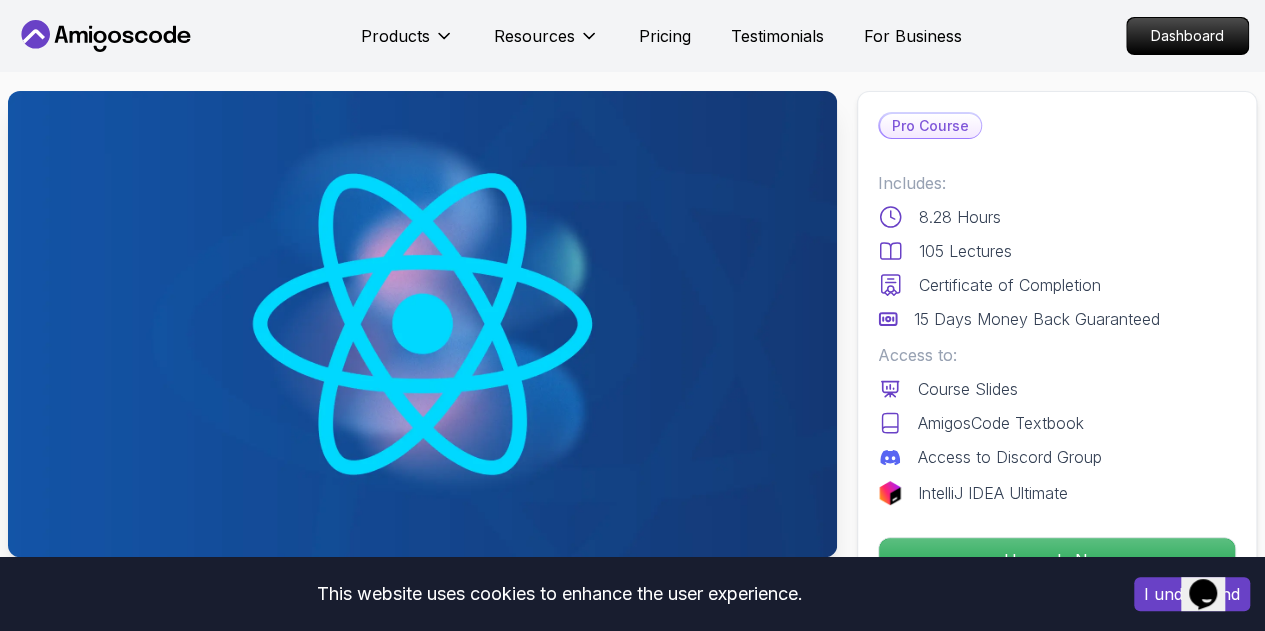 click on "This website uses cookies to enhance the user experience. I understand Products Resources Pricing Testimonials For Business Dashboard Products Resources Pricing Testimonials For Business Dashboard React JS Developer Guide Learn ReactJS from the ground up and master the skills needed to build dynamic web applications. Richard Oliver Bray  /   Instructor Pro Course Includes: 8.28 Hours 105 Lectures Certificate of Completion 15 Days Money Back Guaranteed Access to: Course Slides AmigosCode Textbook Access to Discord Group IntelliJ IDEA Ultimate Upgrade Now Share this Course or Copy link Got a Team of 5 or More? With one subscription, give your entire team access to all courses and features. Check our Business Plan Richard Oliver Bray  /   Instructor What you will learn javascript react terminal vscode chrome Getting Started With React - Learn the basics of React and how to set up your development environment. Project Setup - Understand how to initialize a new React project and configure essential tools." at bounding box center [632, 4482] 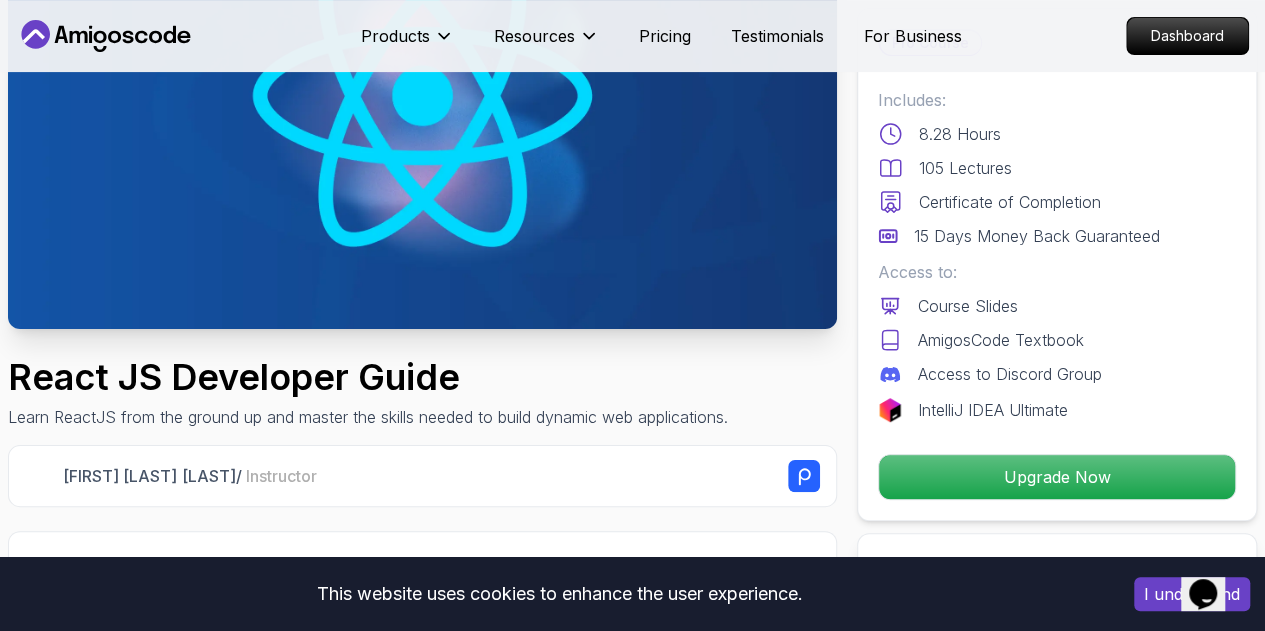 scroll, scrollTop: 0, scrollLeft: 0, axis: both 